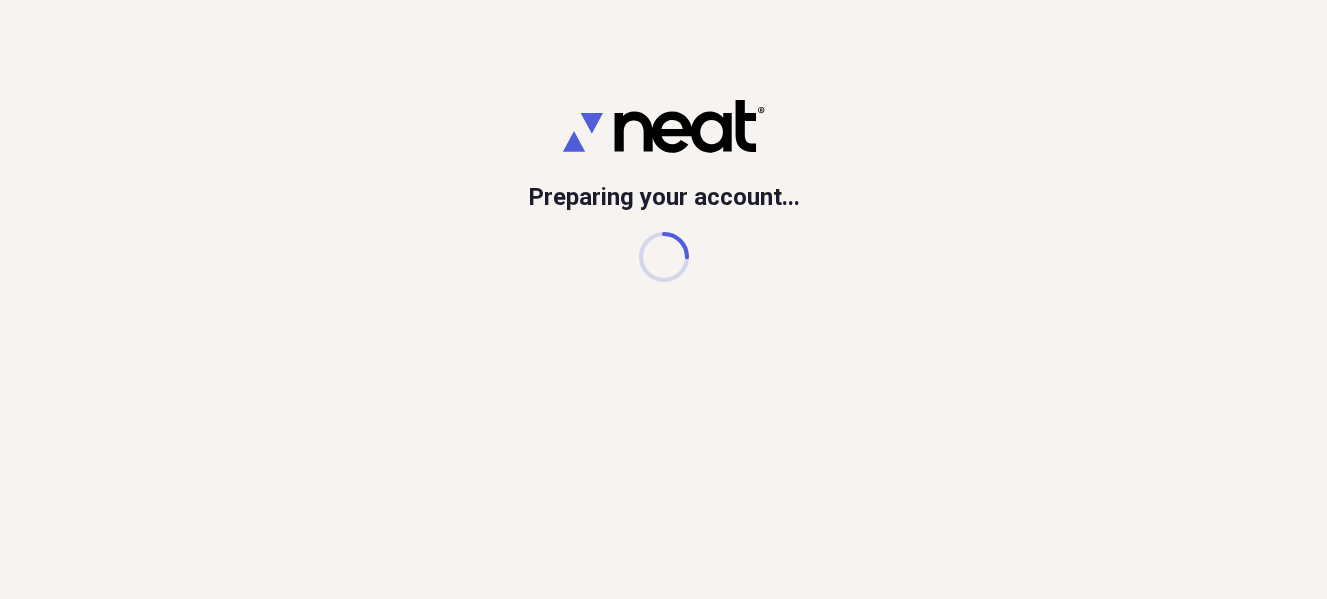 scroll, scrollTop: 0, scrollLeft: 0, axis: both 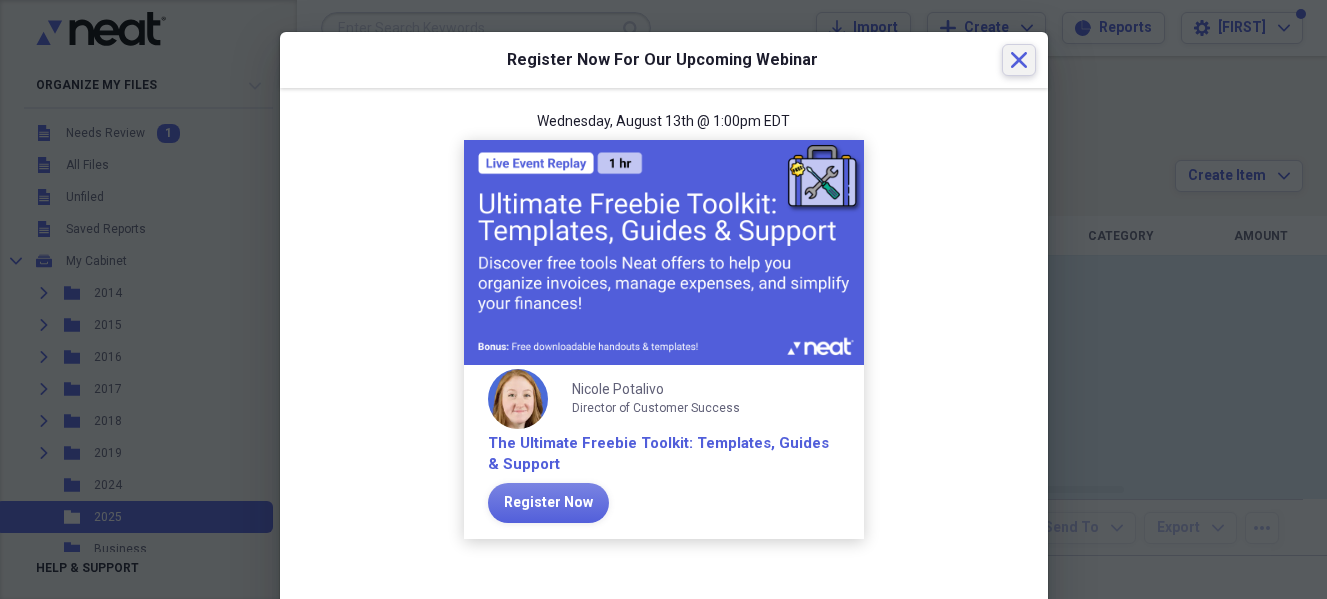 click on "Close" at bounding box center (1019, 60) 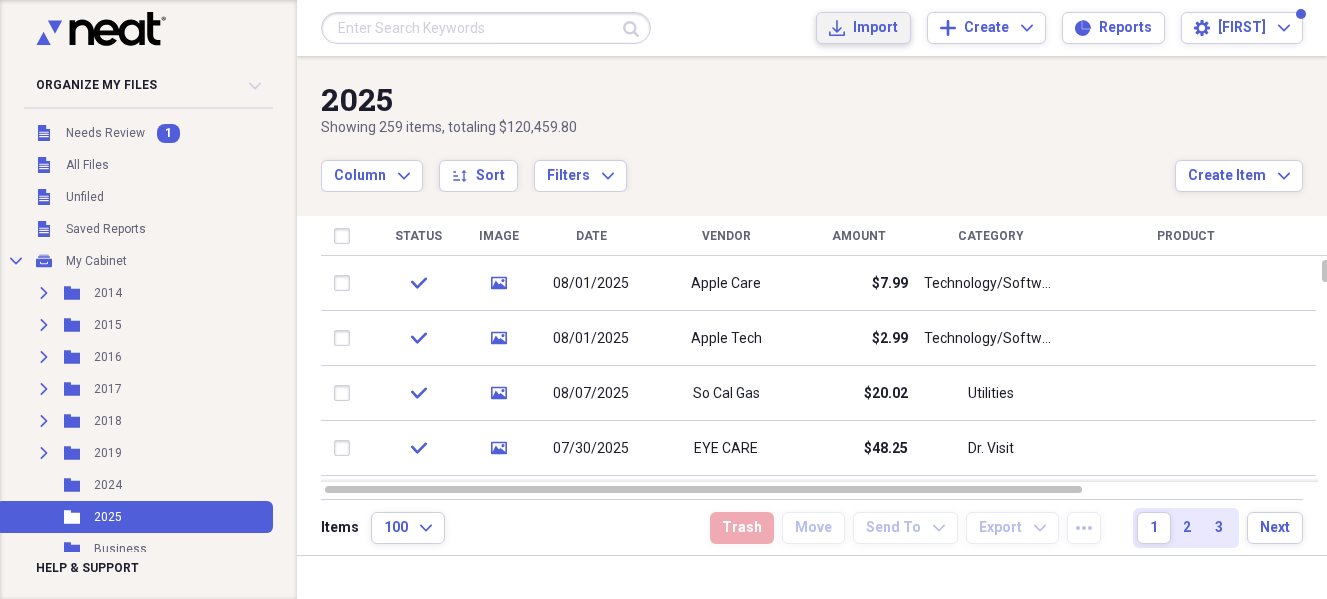 click on "Import" at bounding box center (875, 28) 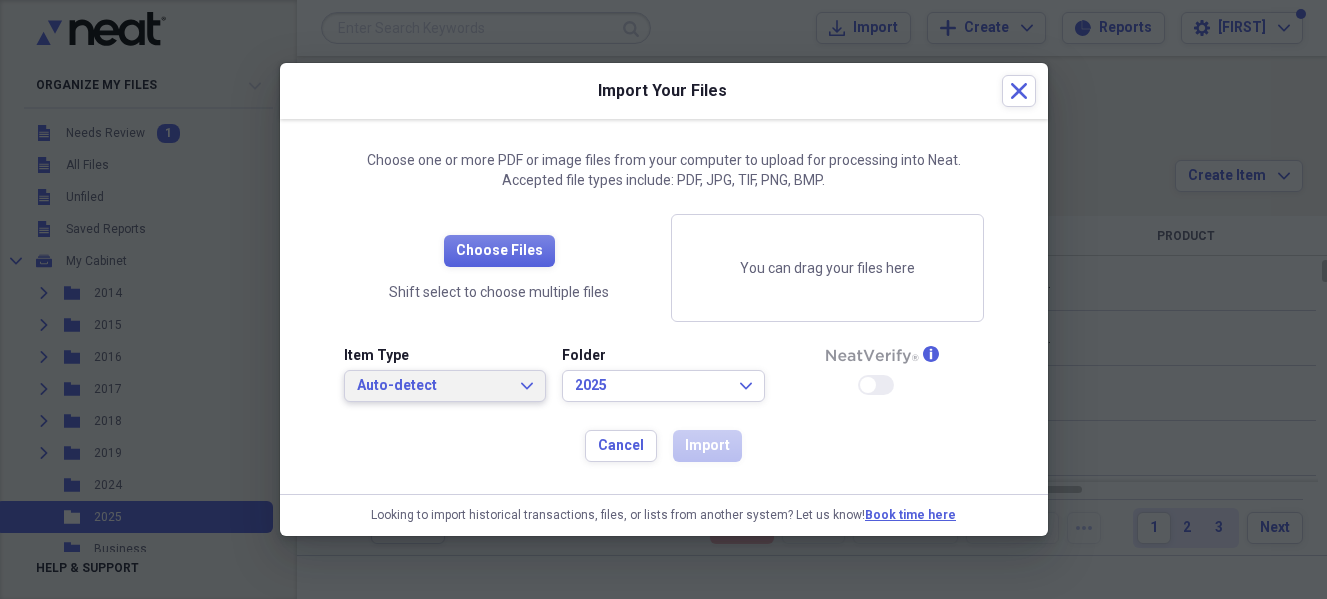 click 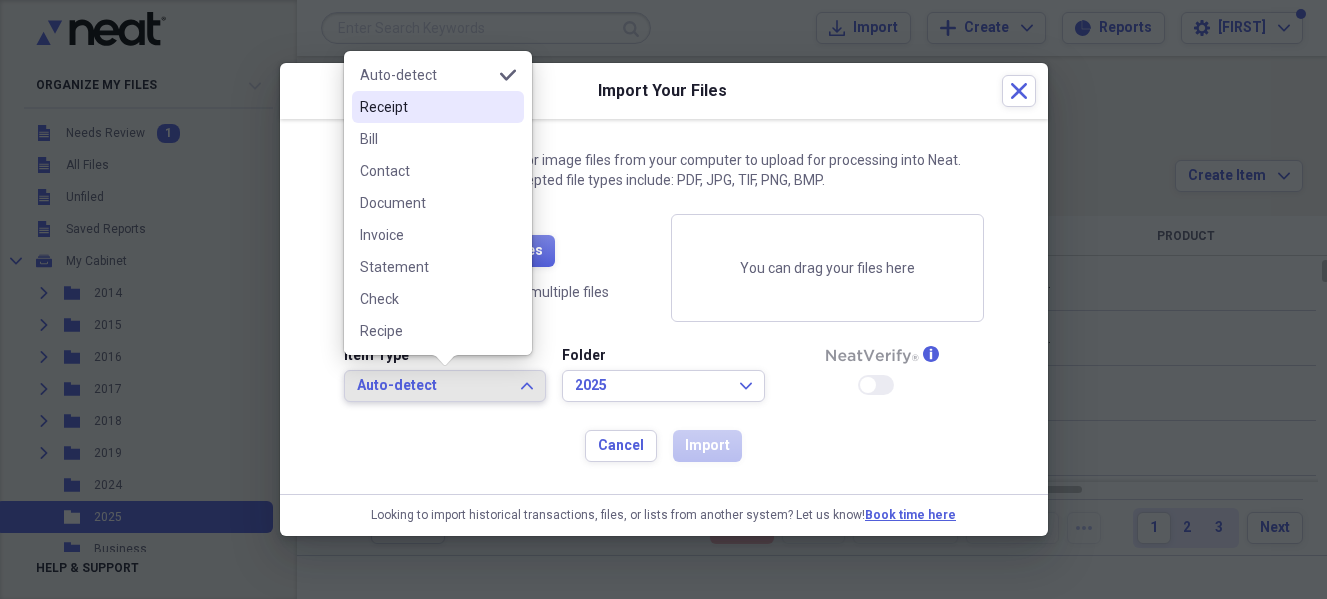 click on "Receipt" at bounding box center [426, 107] 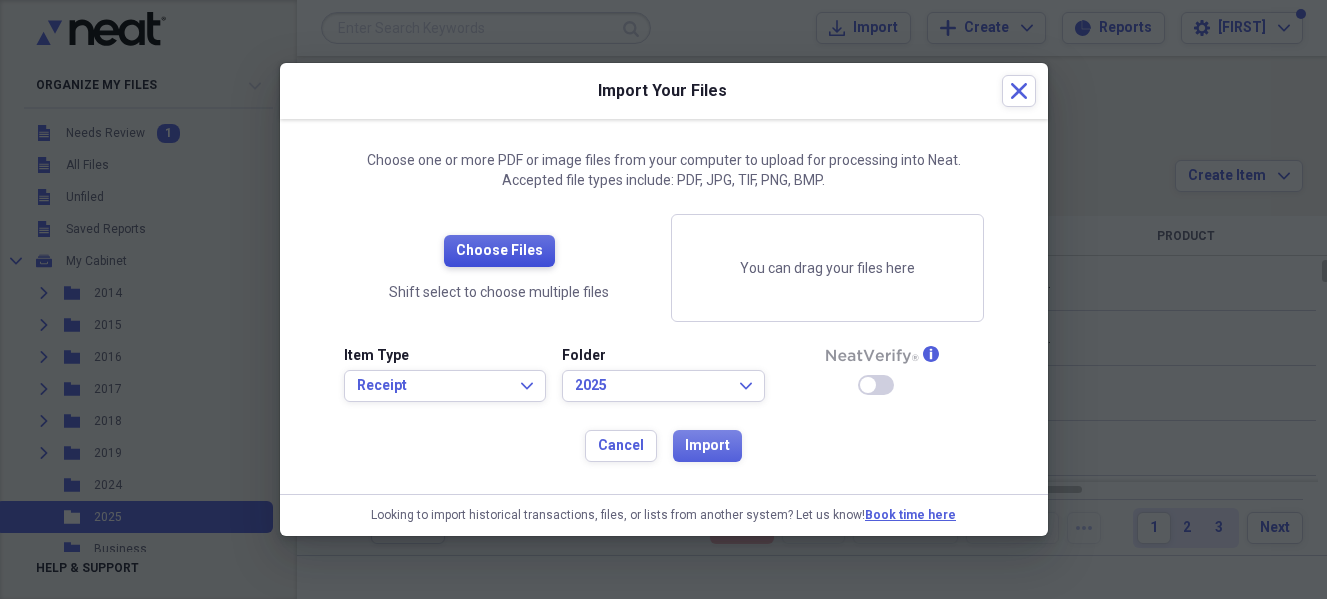 click on "Choose Files" at bounding box center [499, 251] 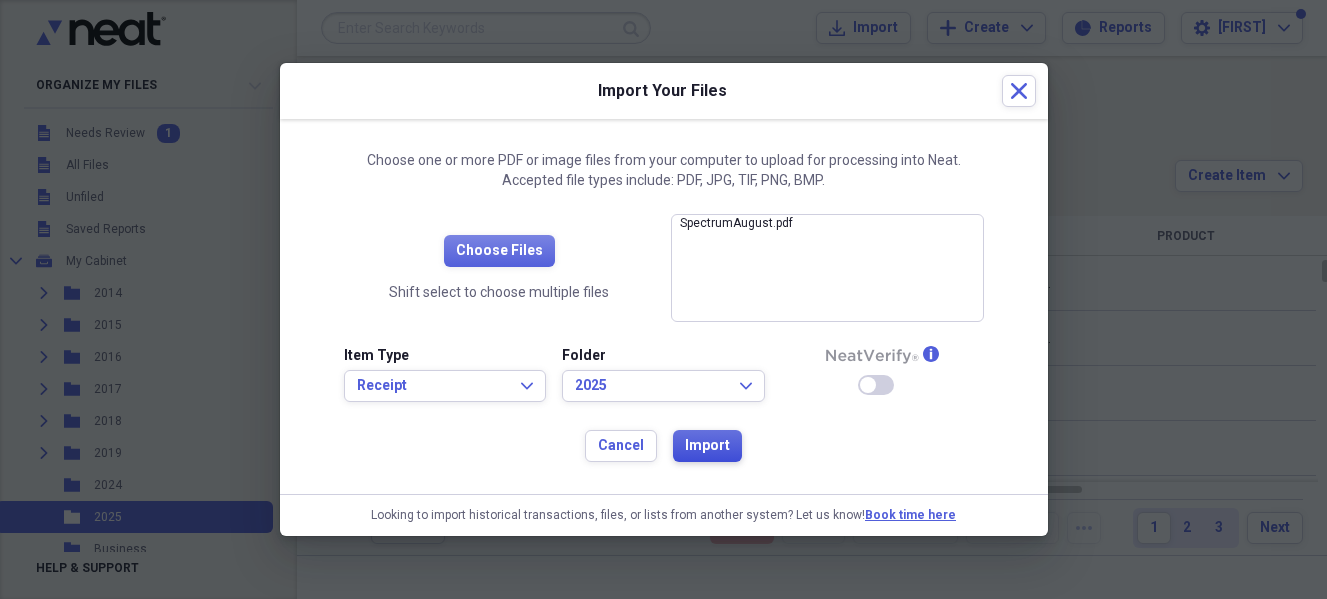 click on "Import" at bounding box center (707, 446) 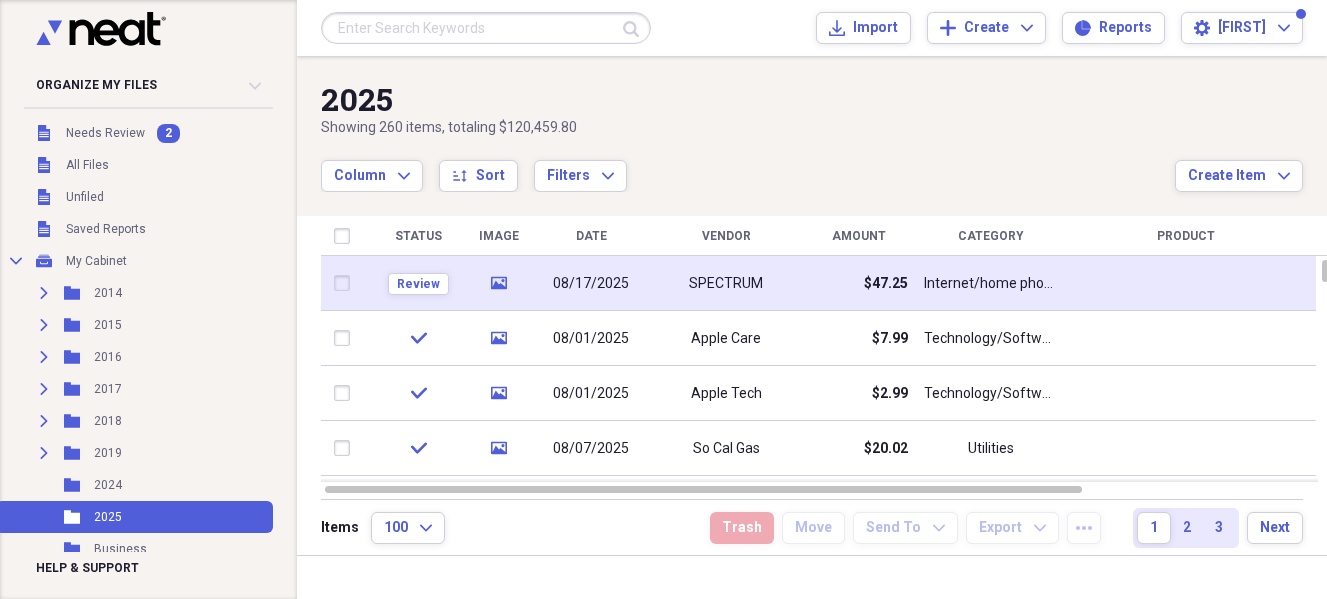 click on "Review" at bounding box center [418, 283] 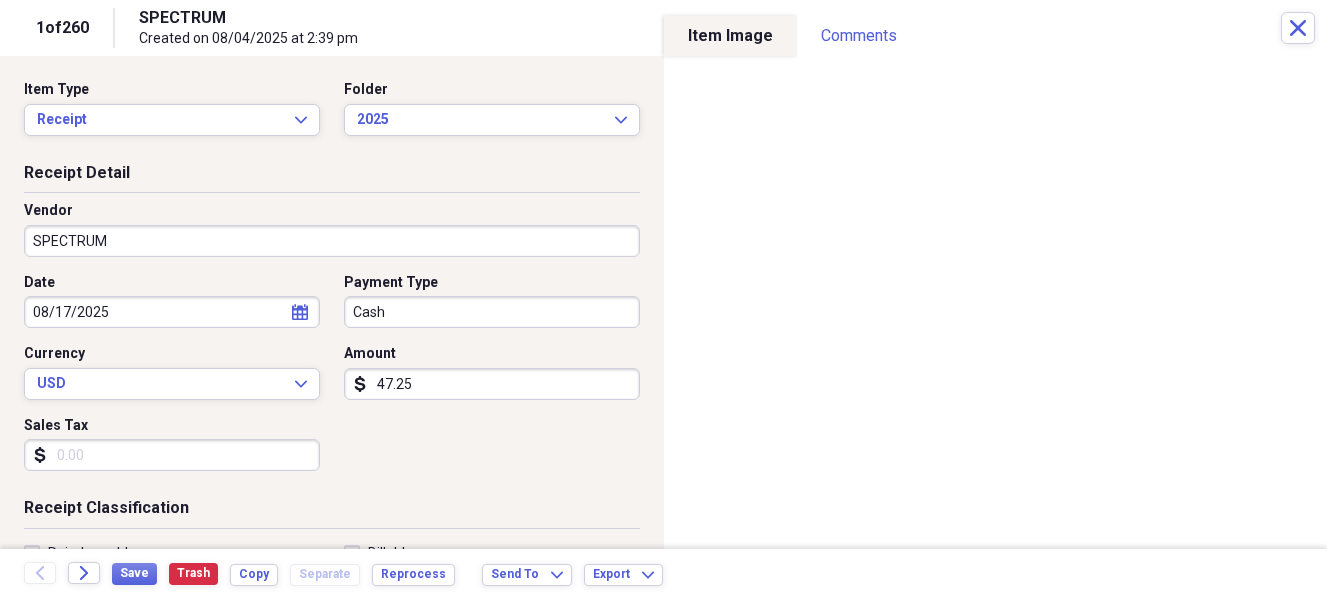 click on "Payment Type" at bounding box center (492, 283) 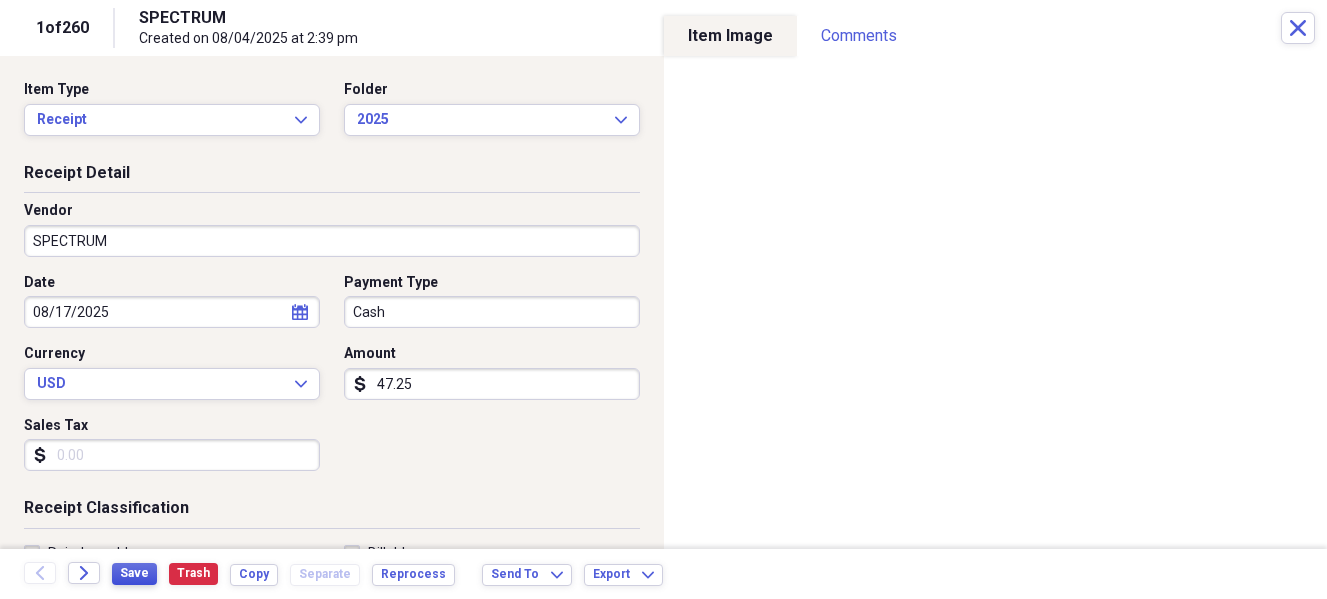click on "Save" at bounding box center [134, 573] 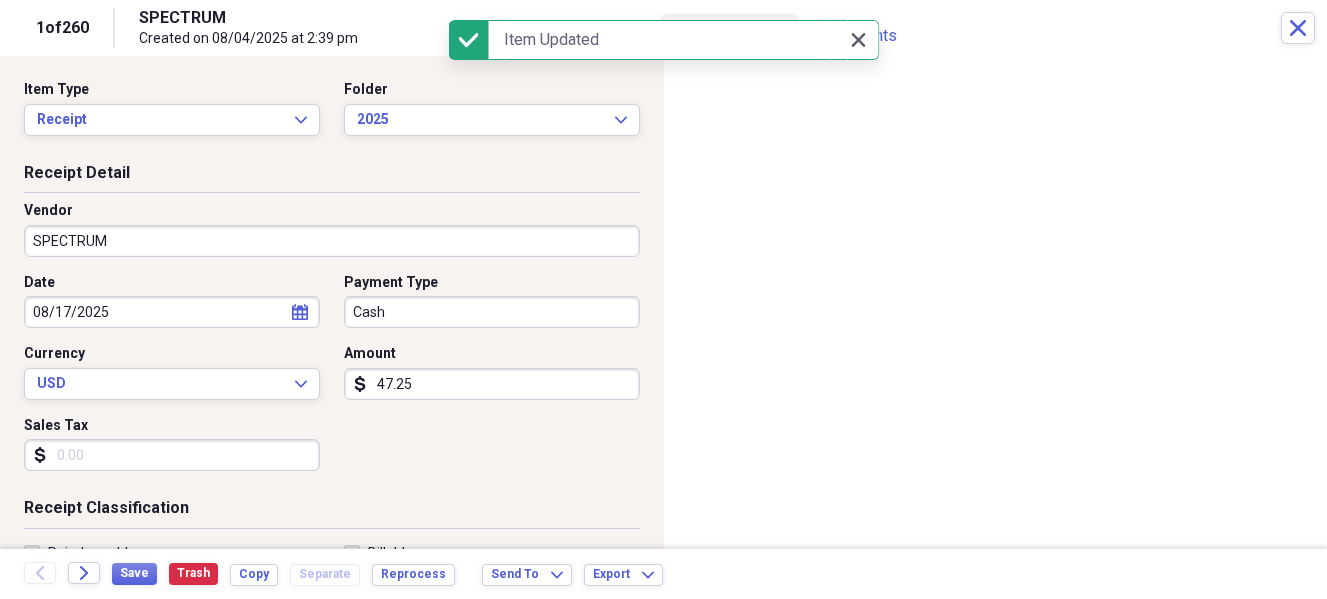 click on "Close" 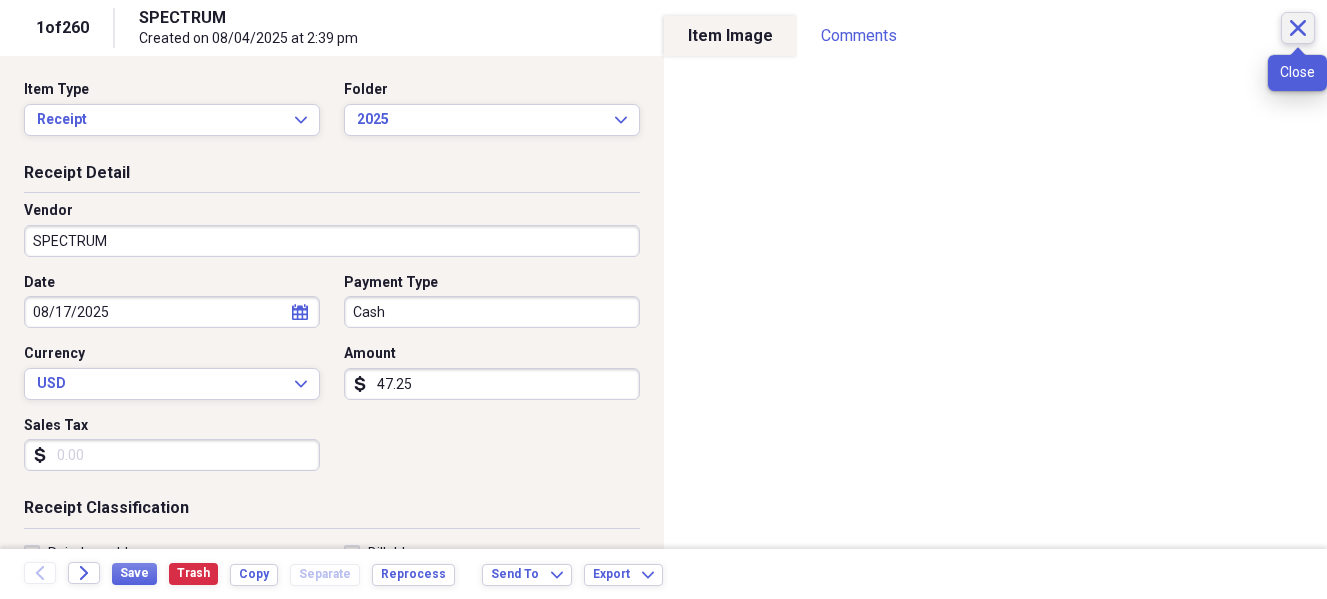 click 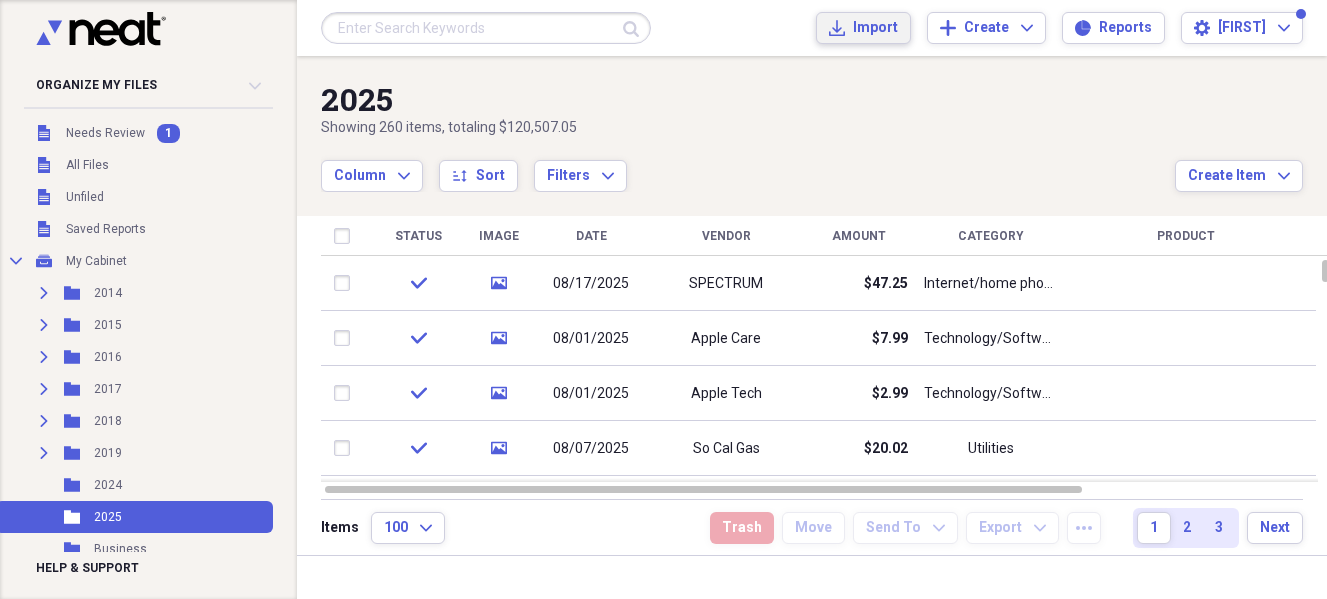 click on "Import" at bounding box center (875, 28) 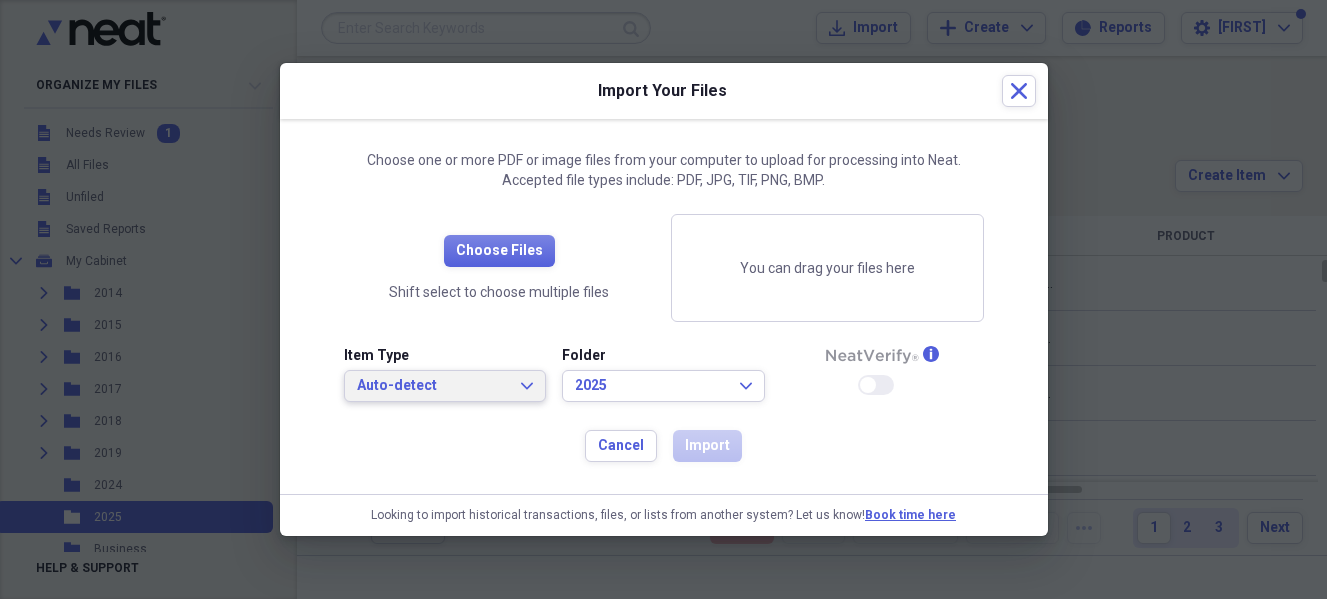 click on "Expand" 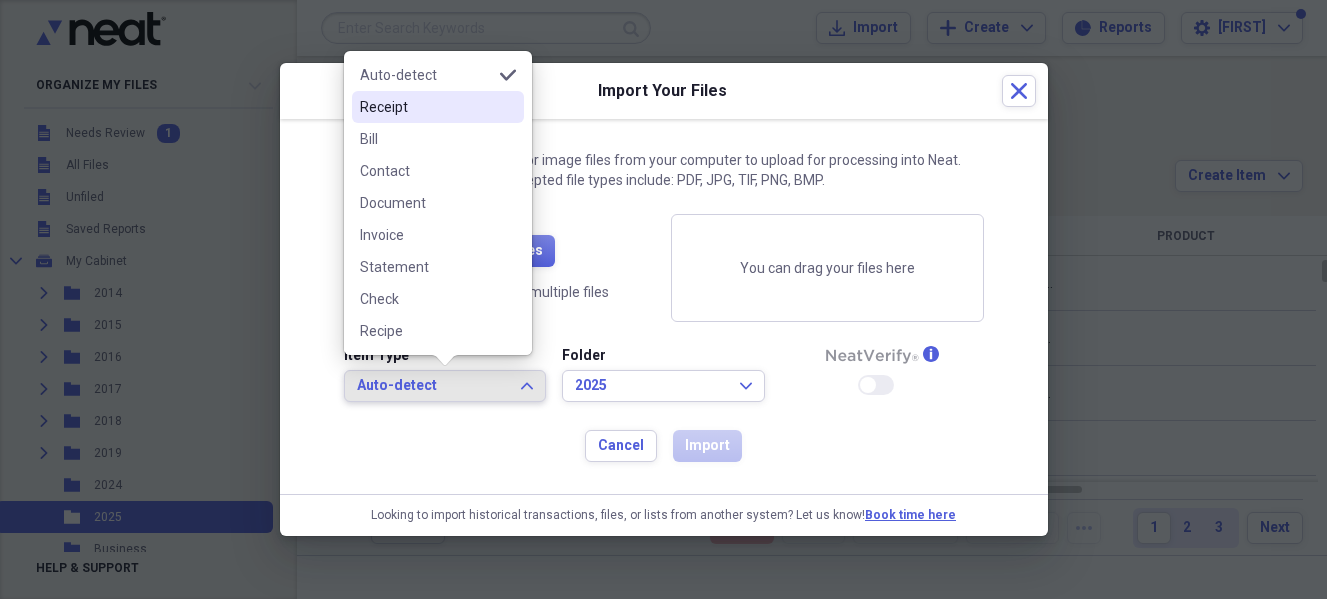 click on "Receipt" at bounding box center [426, 107] 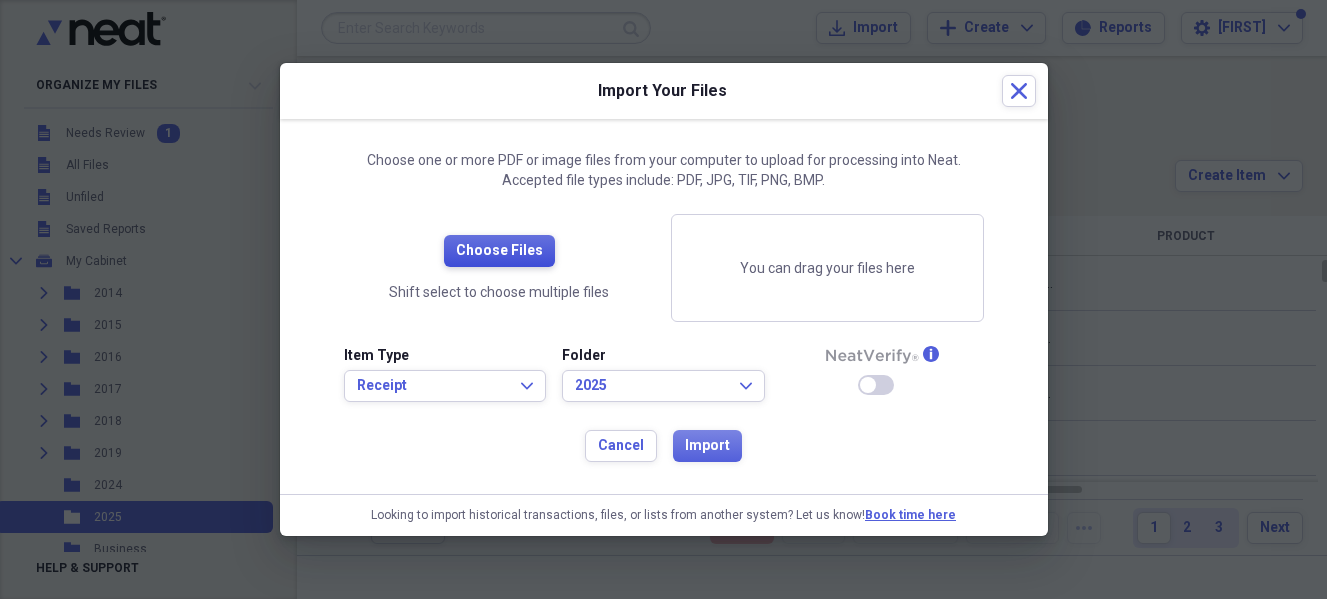 click on "Choose Files" at bounding box center (499, 251) 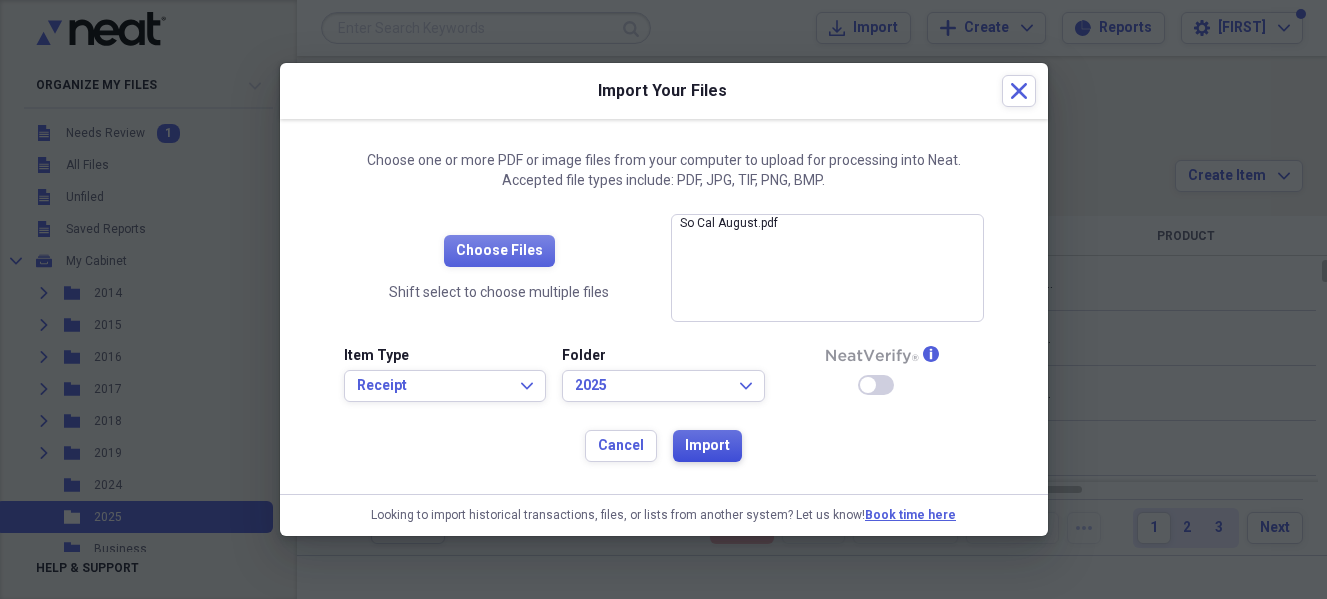 click on "Import" at bounding box center [707, 446] 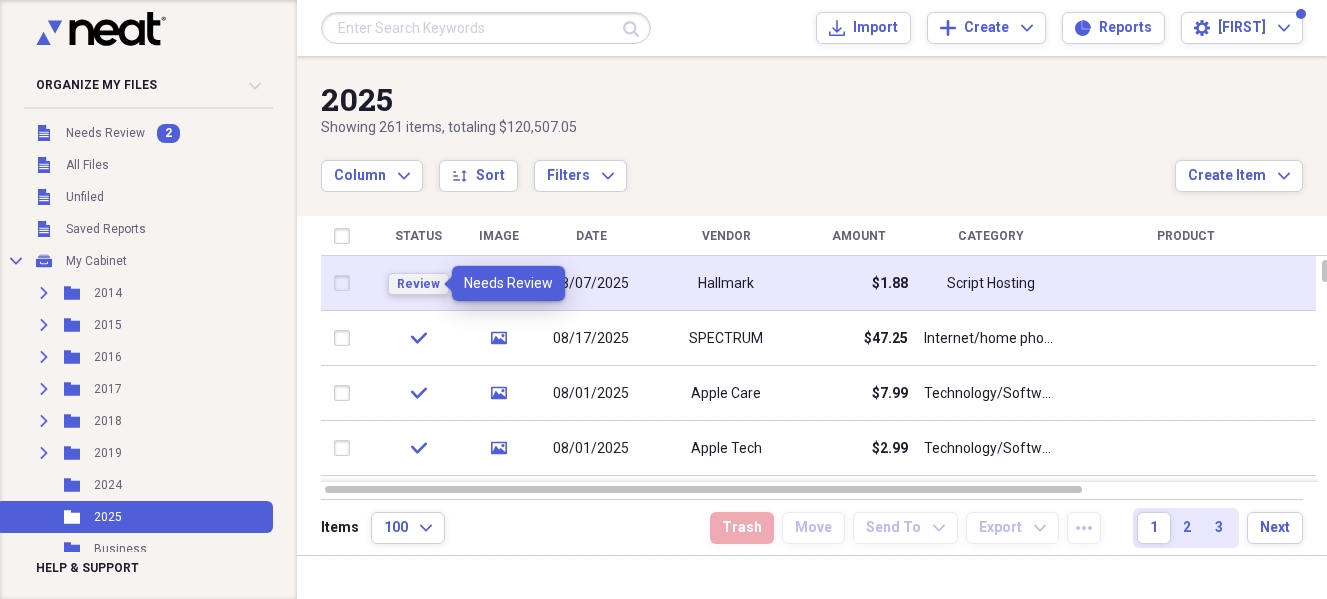 click on "Review" at bounding box center [418, 284] 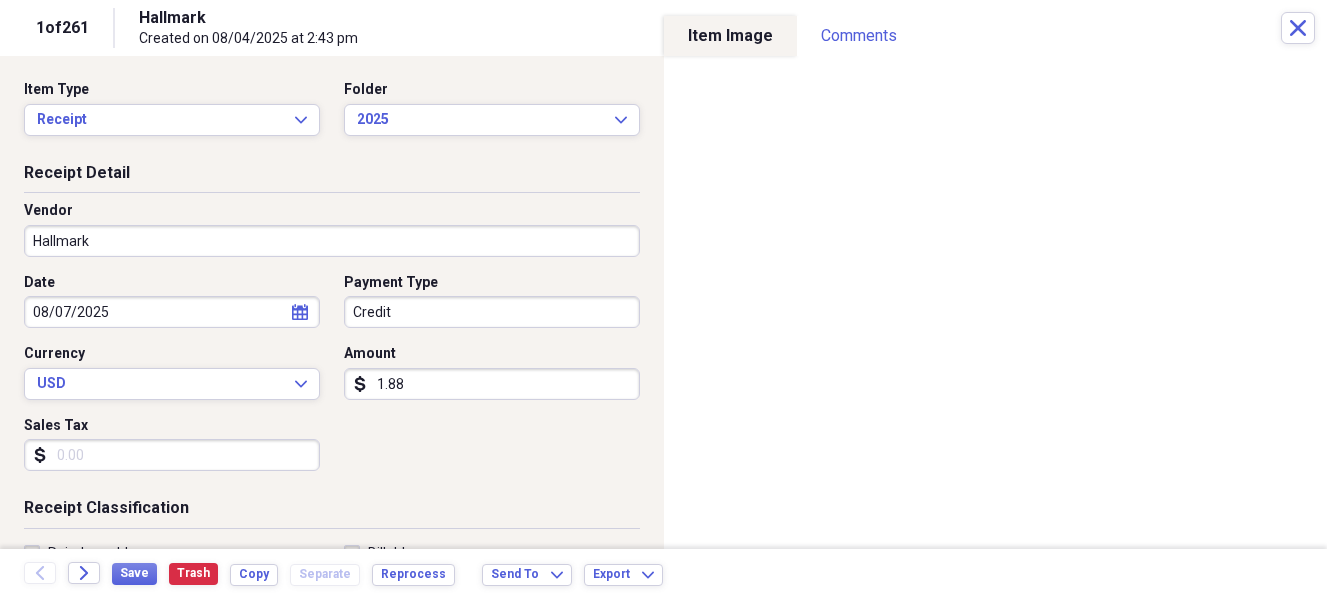 click on "Vendor Hallmark" at bounding box center (332, 229) 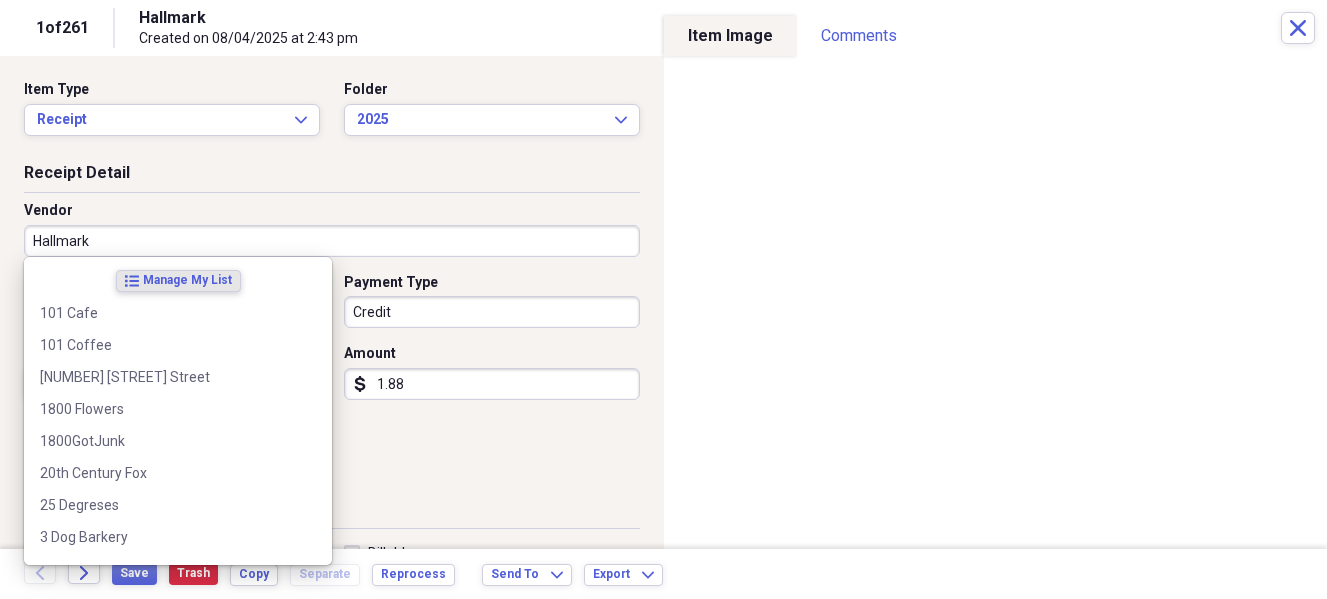 drag, startPoint x: 211, startPoint y: 243, endPoint x: 0, endPoint y: 240, distance: 211.02133 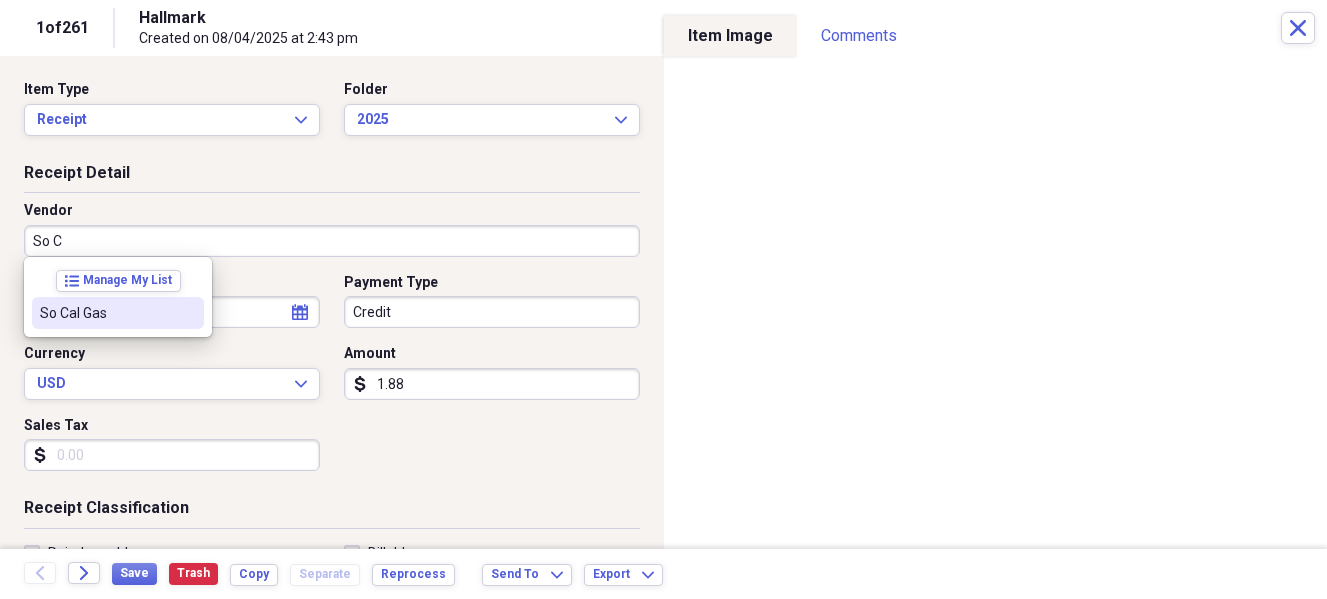 click on "So Cal Gas" at bounding box center (106, 313) 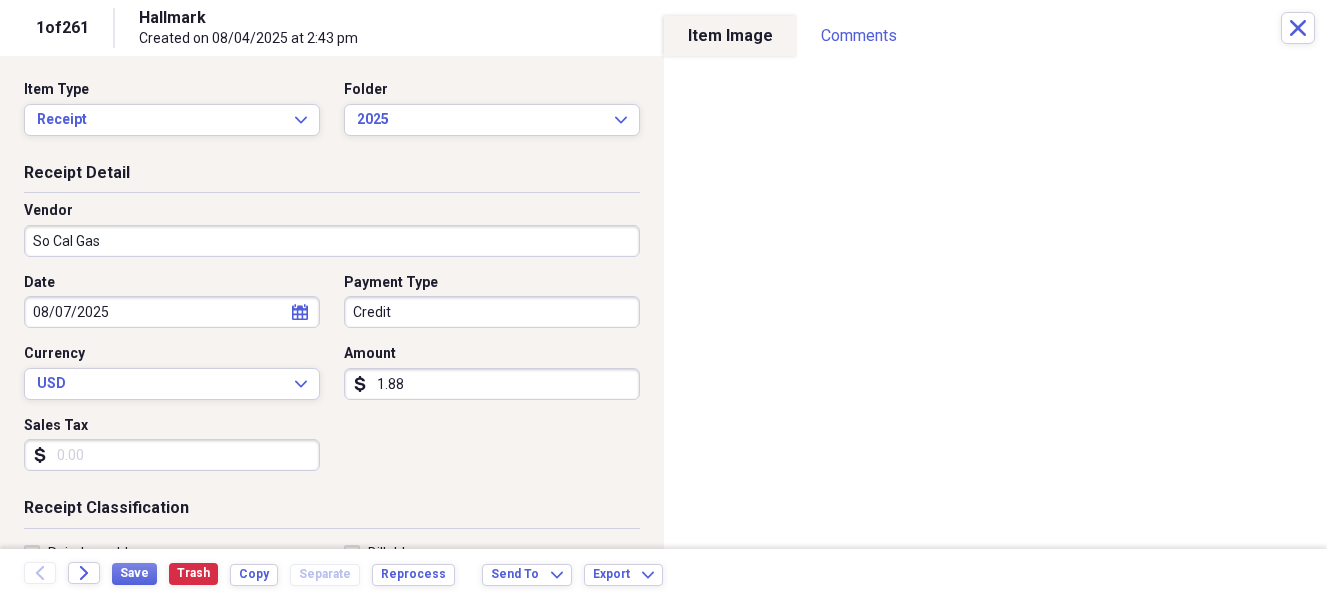 type on "Utilities" 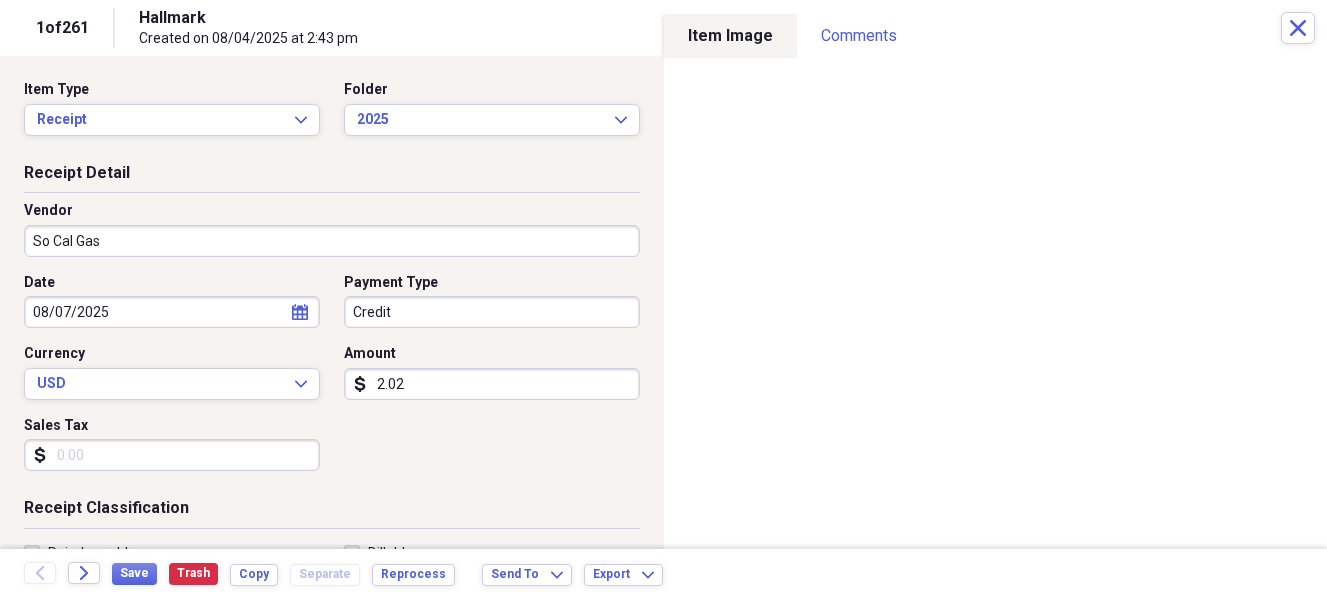 type on "20.22" 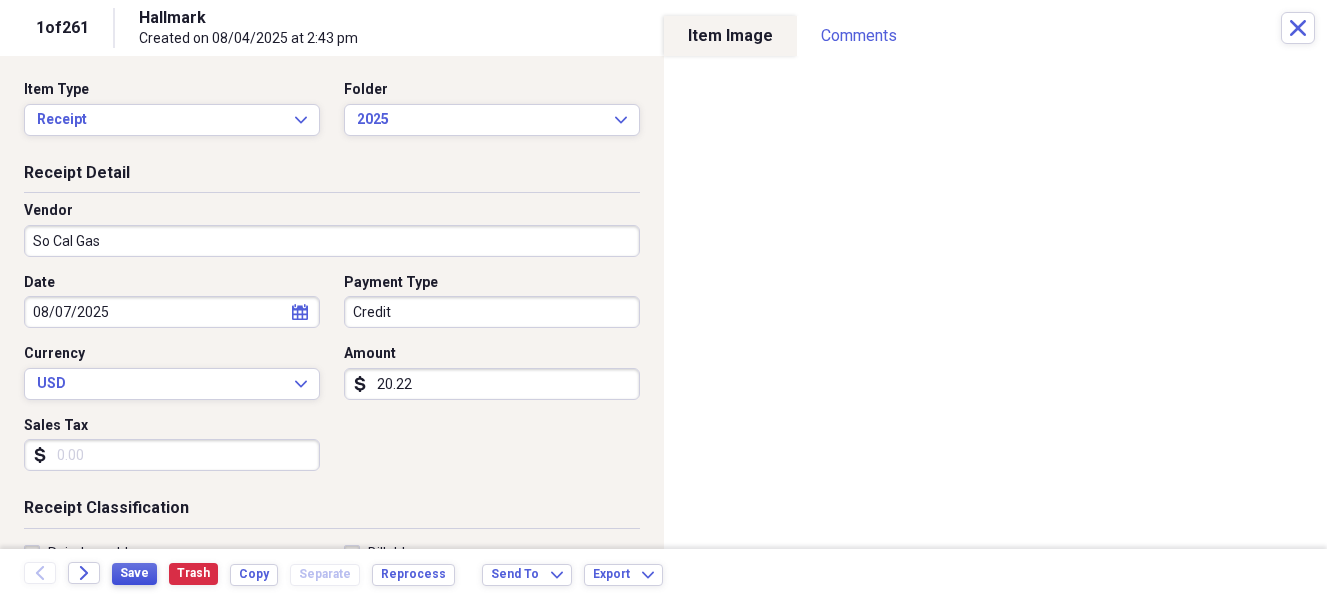click on "Save" at bounding box center [134, 573] 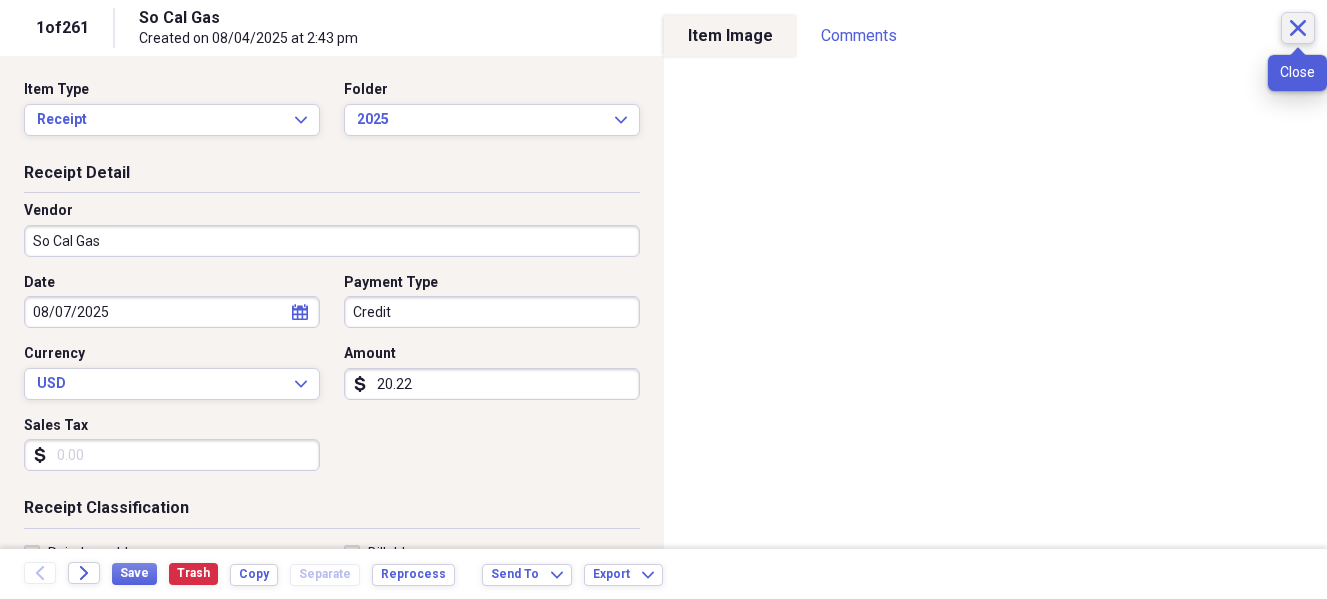 click on "Close" at bounding box center (1298, 28) 